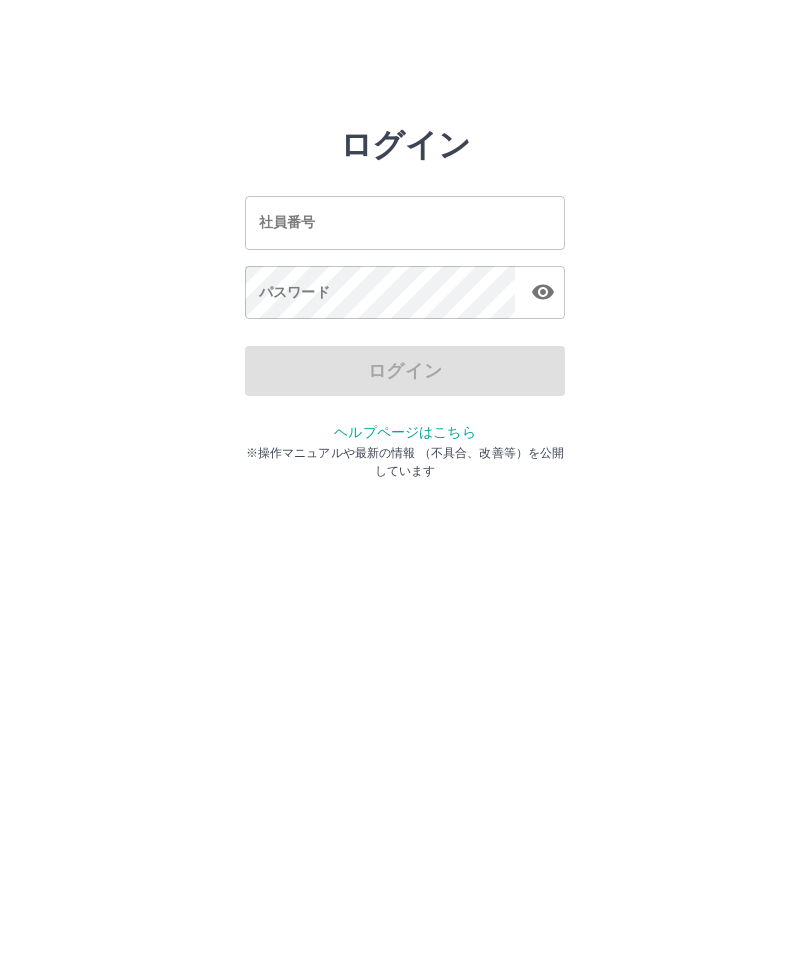 scroll, scrollTop: 0, scrollLeft: 0, axis: both 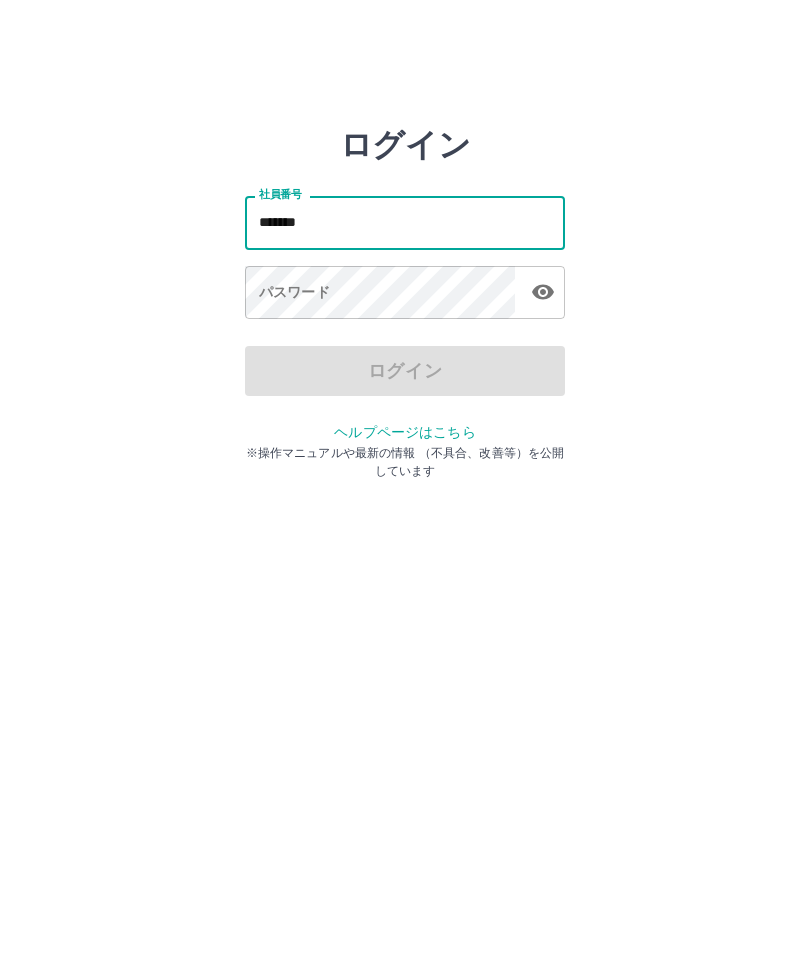 type on "*******" 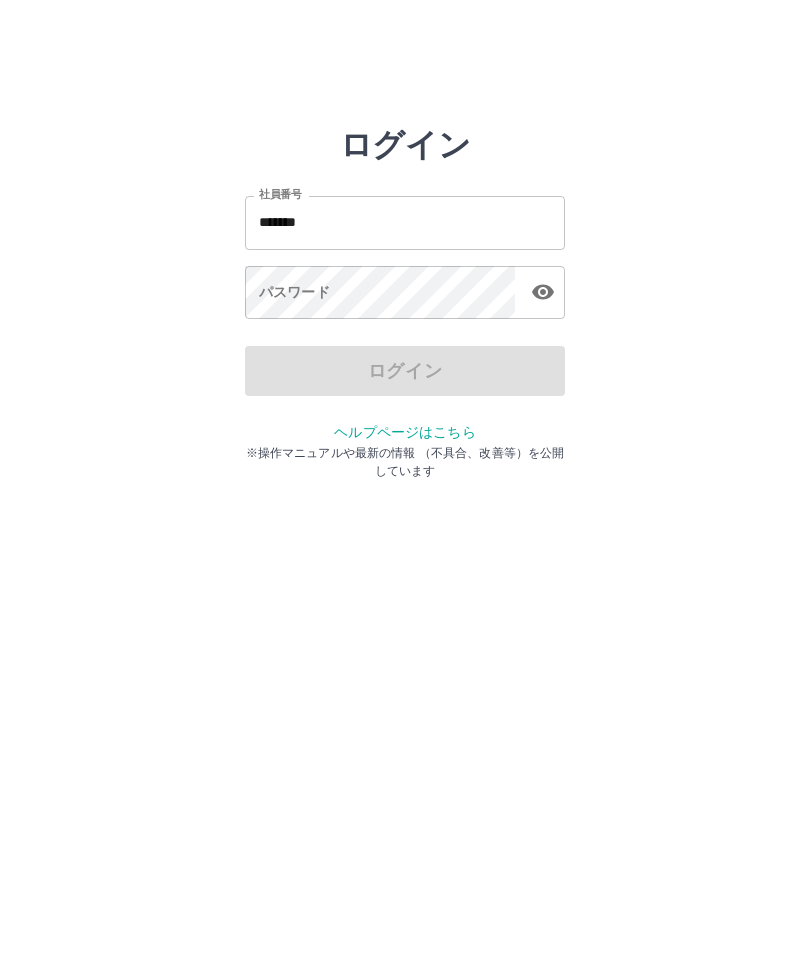 click on "社員番号 ******* 社員番号 パスワード パスワード" at bounding box center (405, 254) 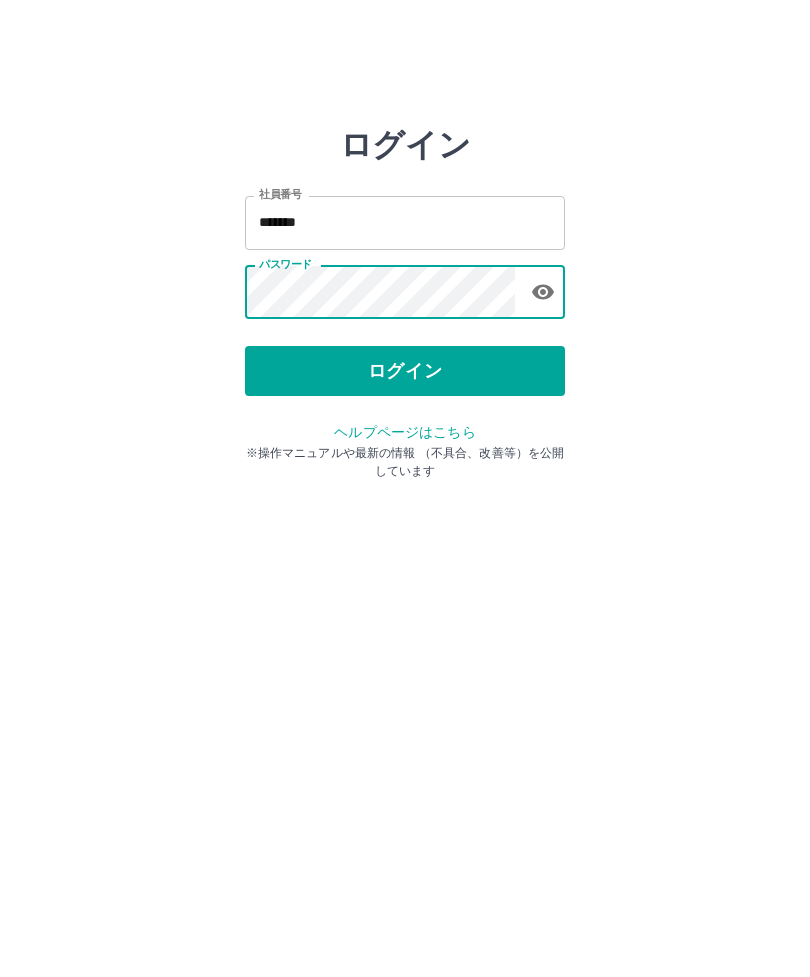 click on "ログイン" at bounding box center [405, 371] 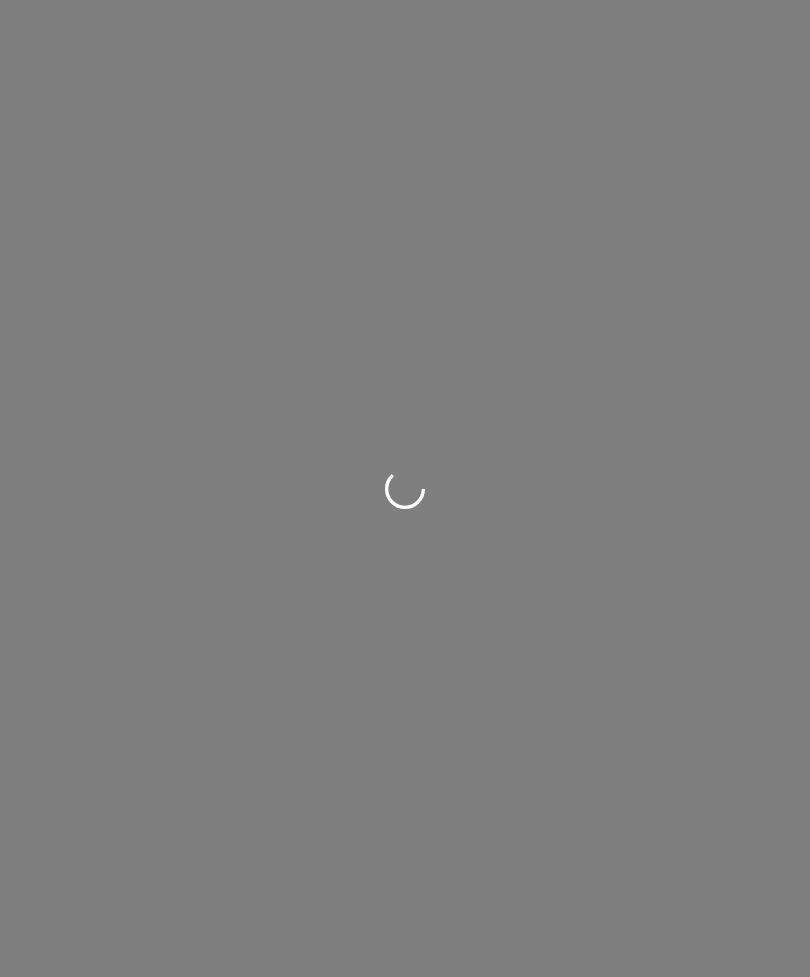 scroll, scrollTop: 0, scrollLeft: 0, axis: both 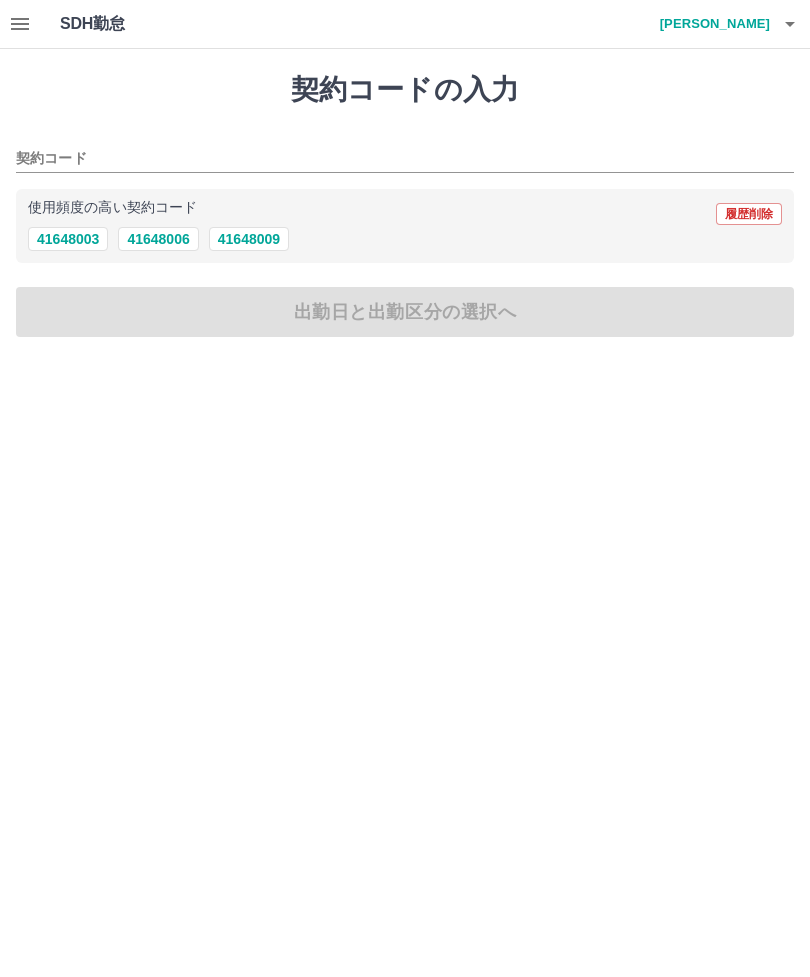 click on "41648009" at bounding box center [249, 239] 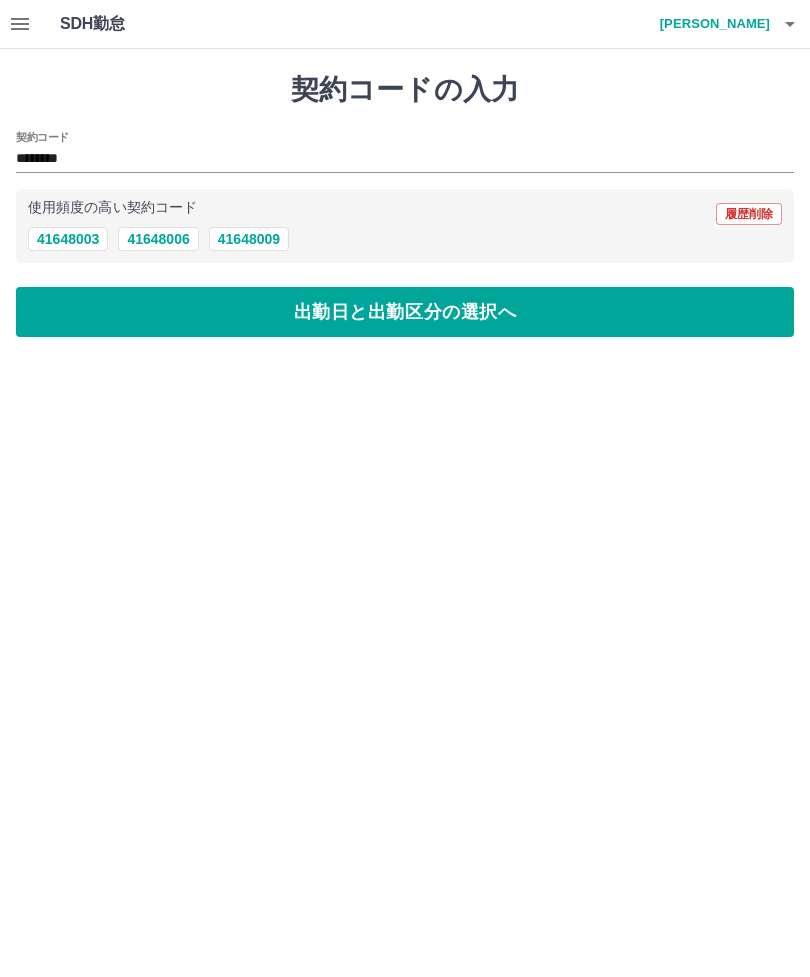 click on "出勤日と出勤区分の選択へ" at bounding box center (405, 312) 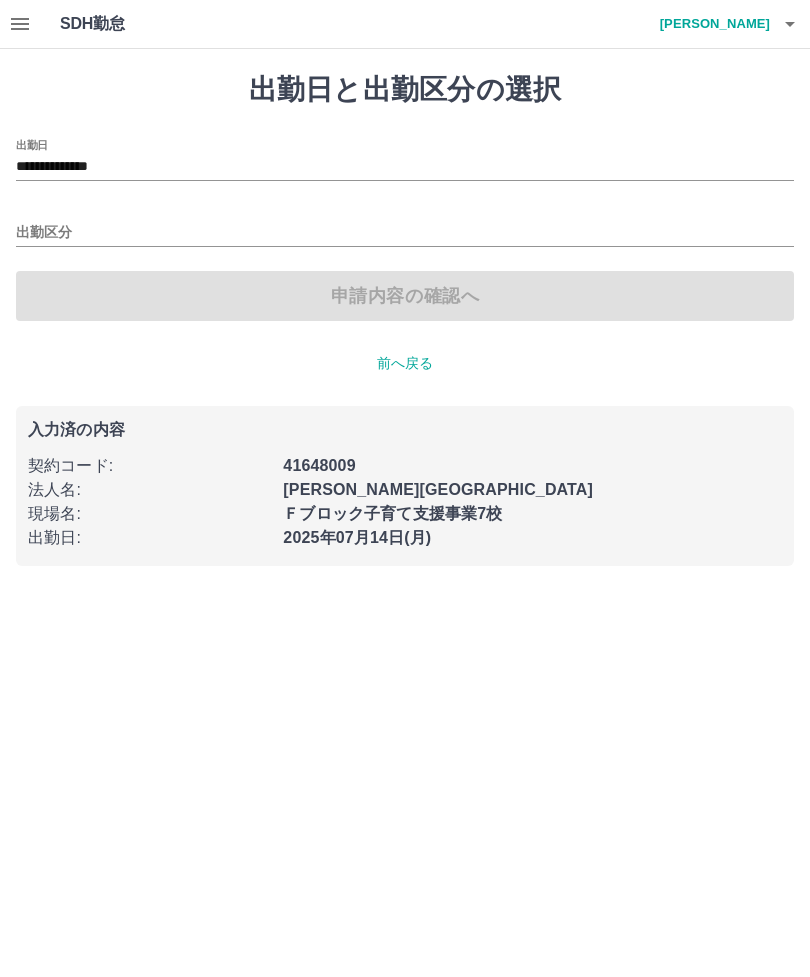 click on "出勤区分" at bounding box center (405, 233) 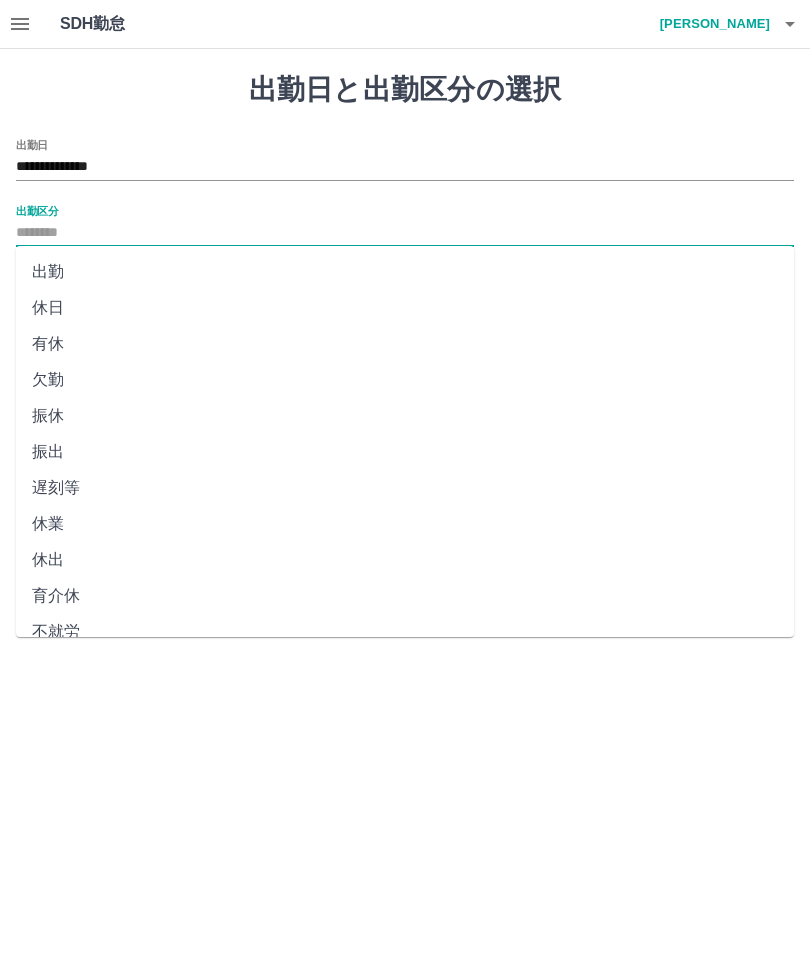 click on "出勤" at bounding box center (405, 272) 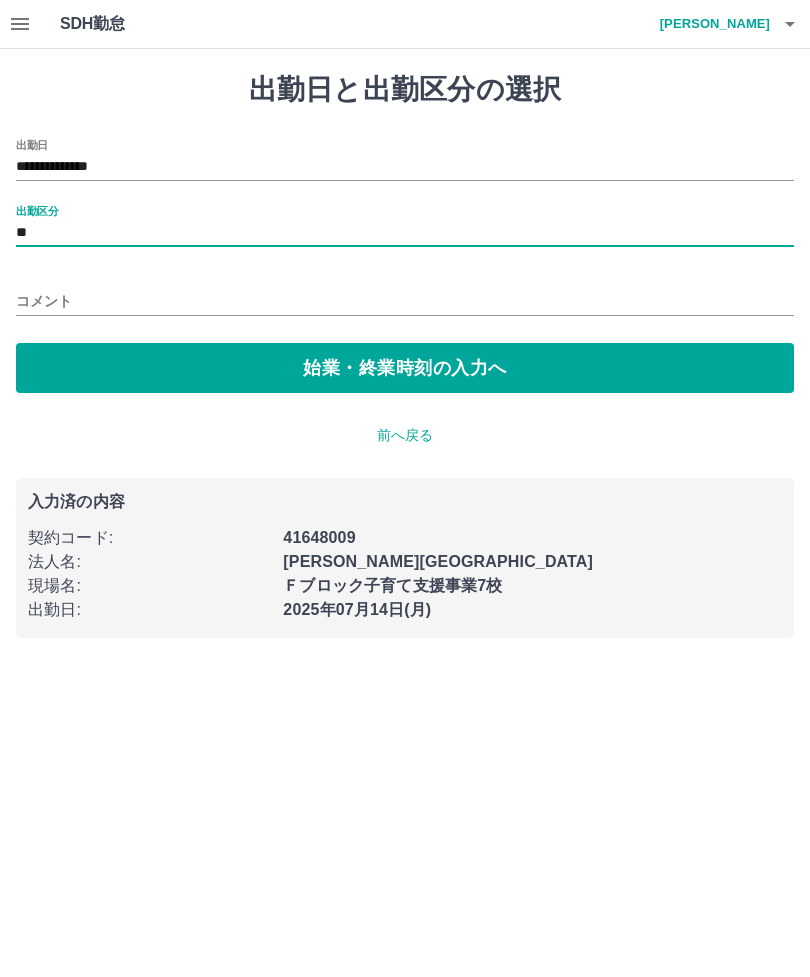 click on "始業・終業時刻の入力へ" at bounding box center [405, 368] 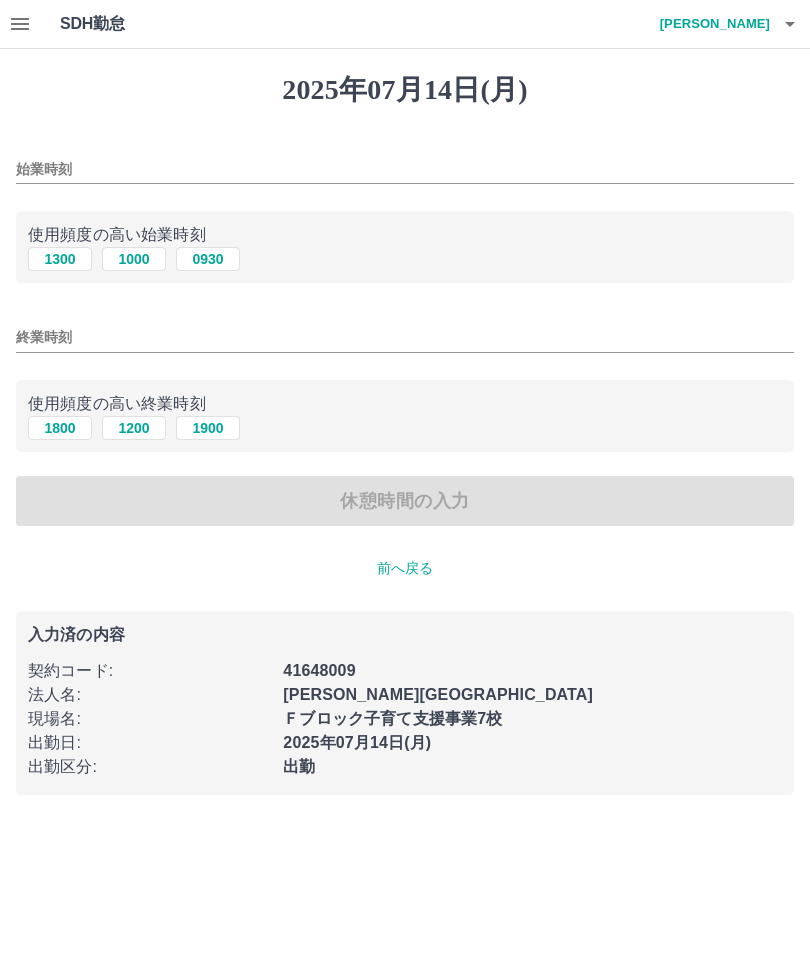 click on "1000" at bounding box center [134, 259] 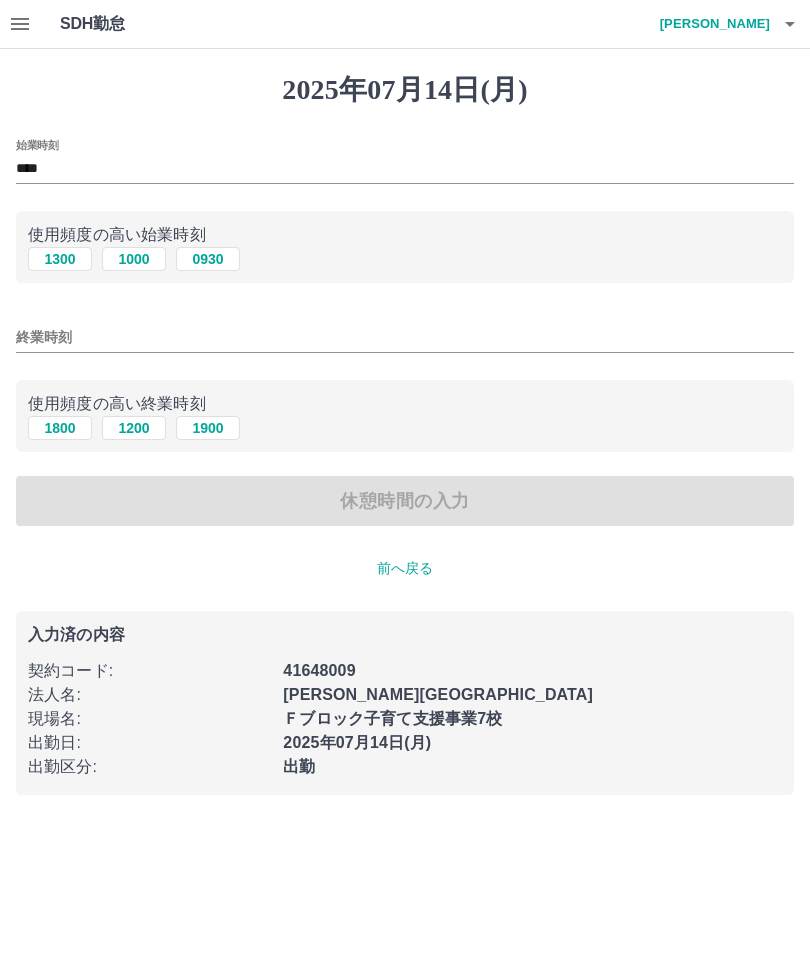 click on "1200" at bounding box center [134, 428] 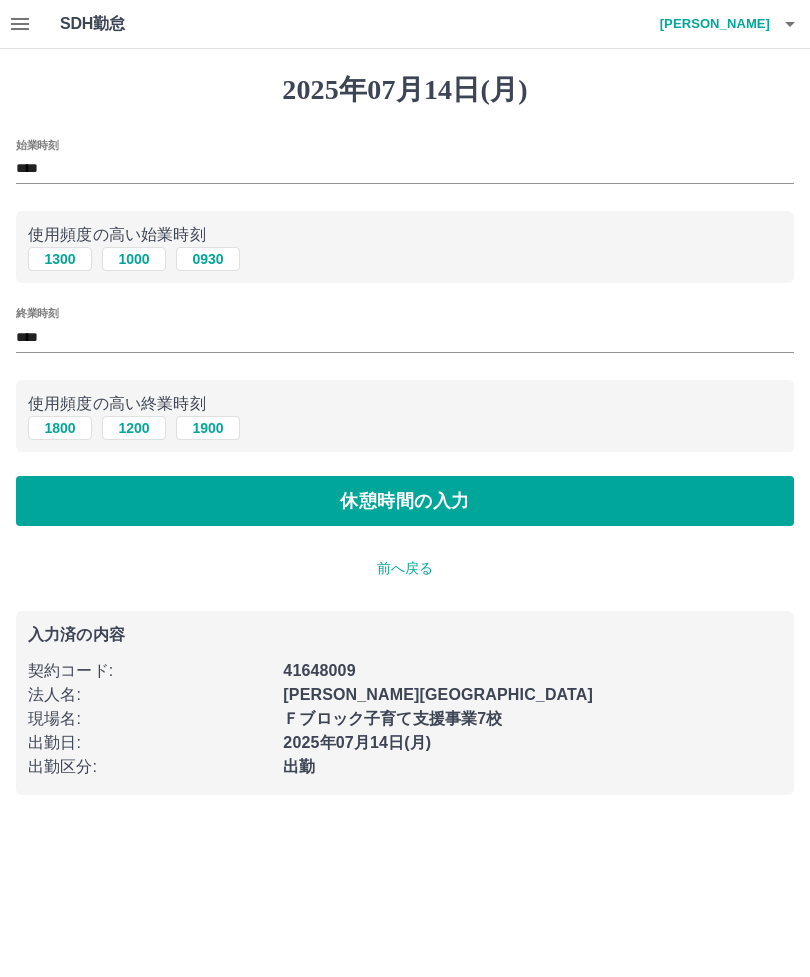 click on "休憩時間の入力" at bounding box center (405, 501) 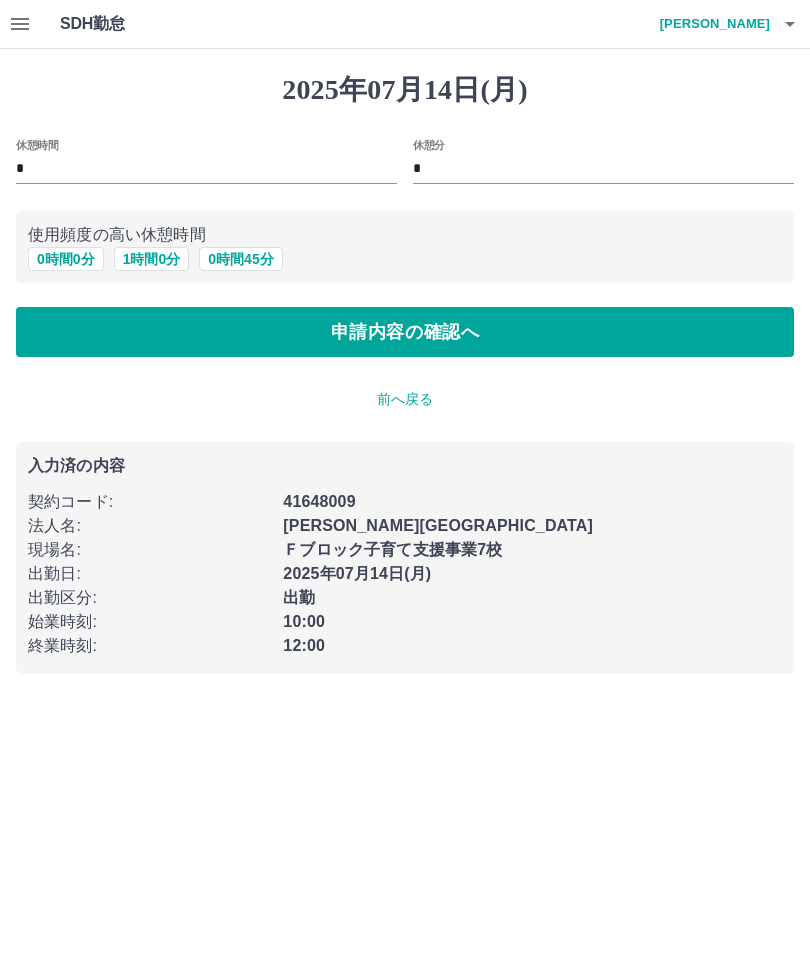 click on "申請内容の確認へ" at bounding box center (405, 332) 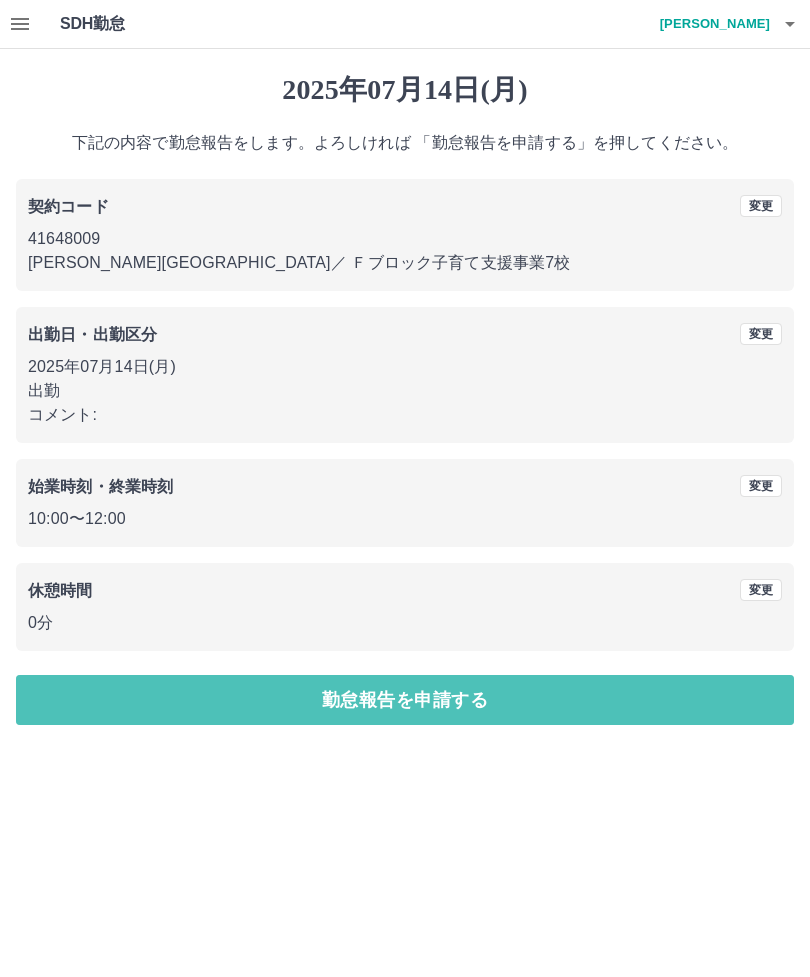 click on "勤怠報告を申請する" at bounding box center (405, 700) 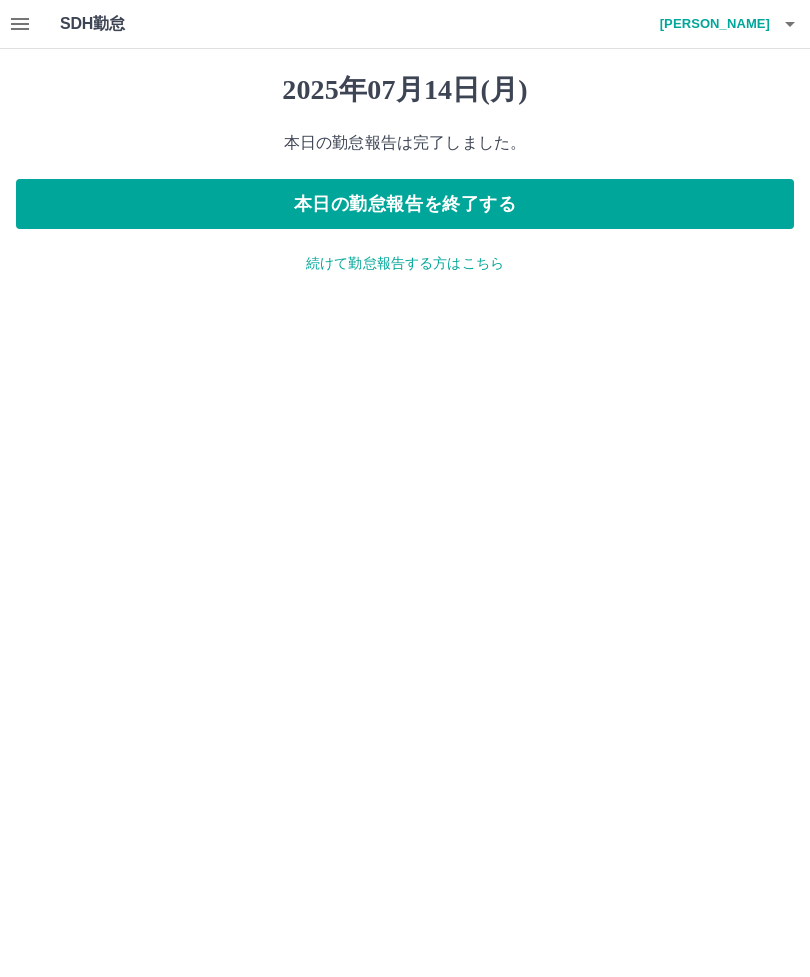 click on "続けて勤怠報告する方はこちら" at bounding box center (405, 263) 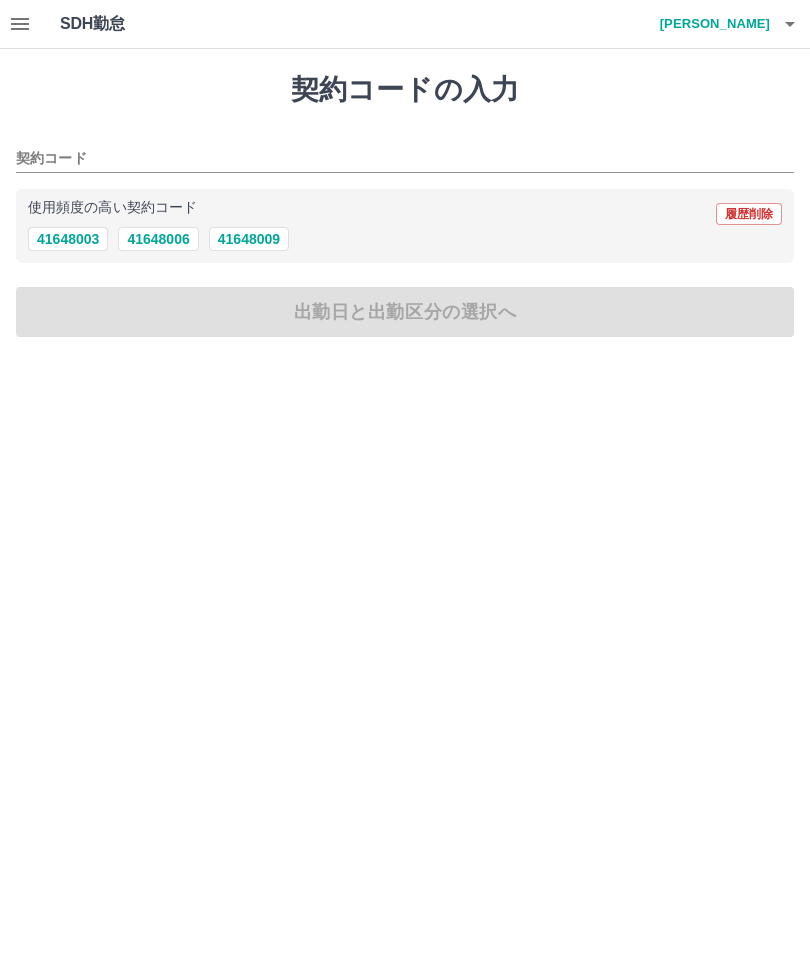 click on "41648003" at bounding box center [68, 239] 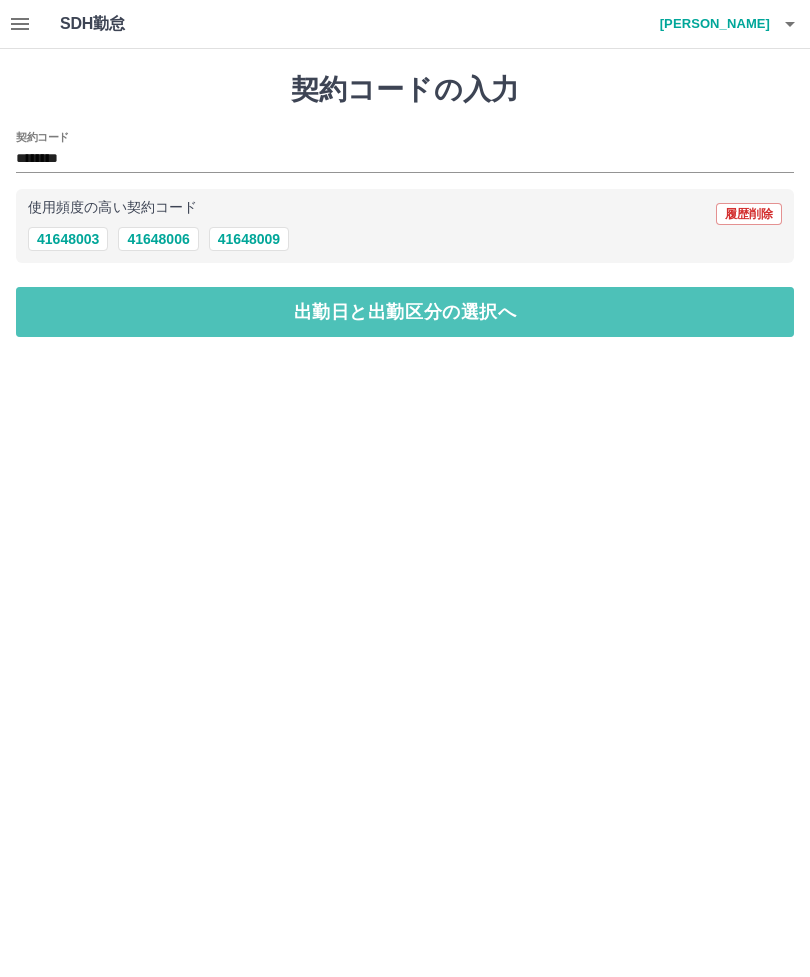 click on "出勤日と出勤区分の選択へ" at bounding box center (405, 312) 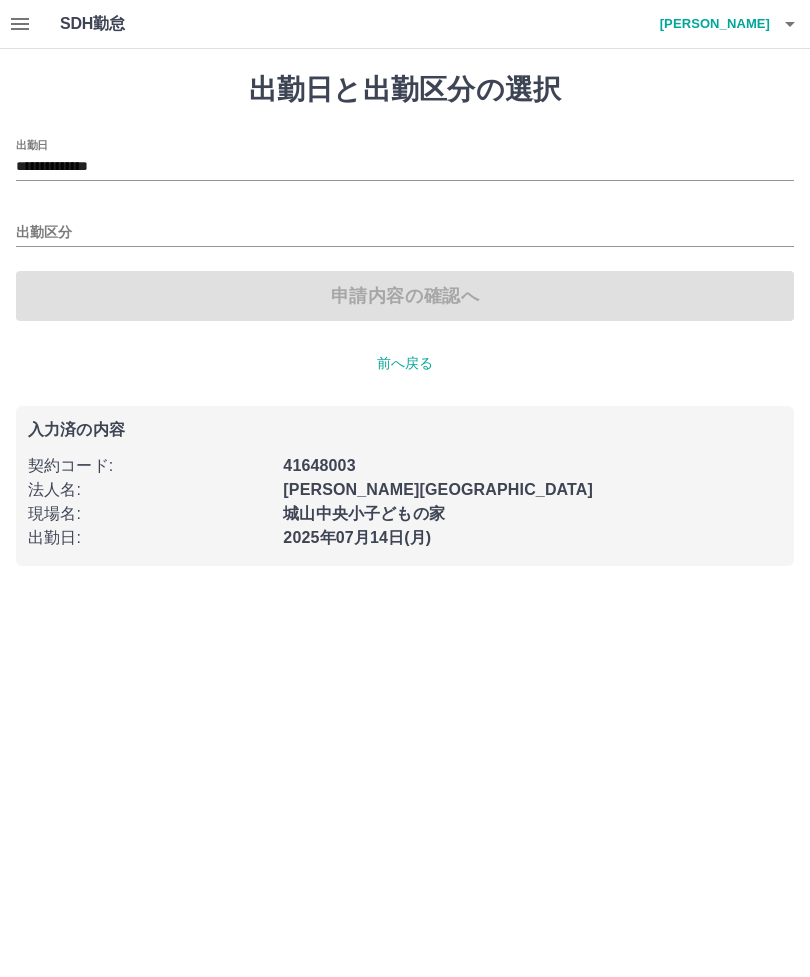 click on "**********" at bounding box center [405, 167] 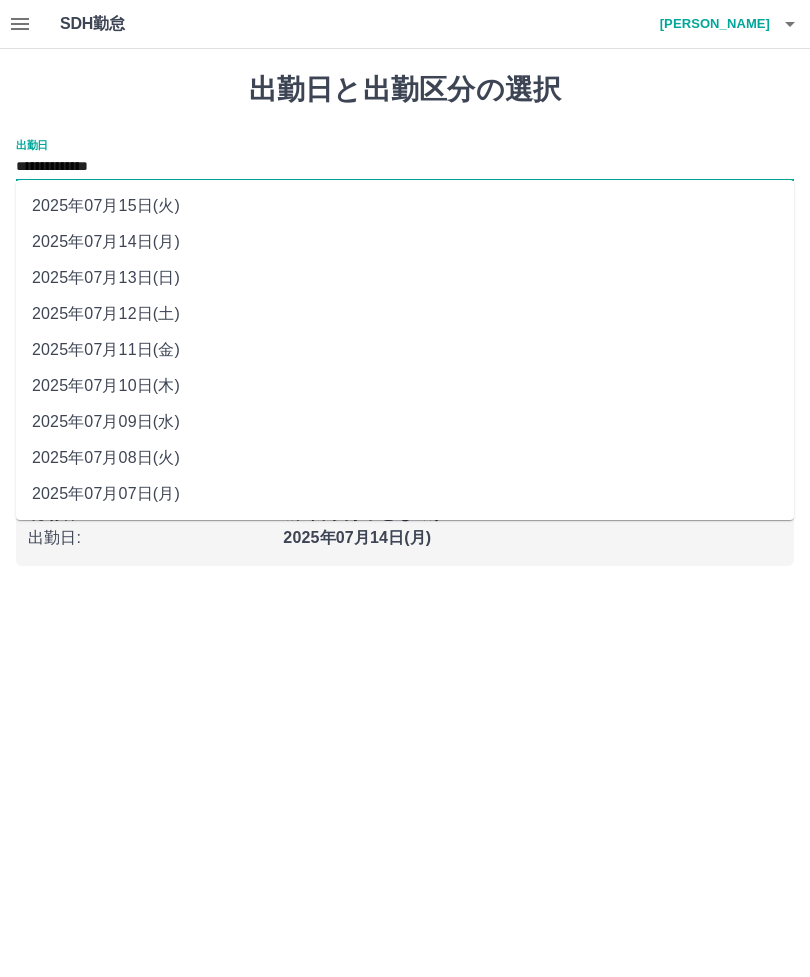 click on "2025年07月13日(日)" at bounding box center [405, 278] 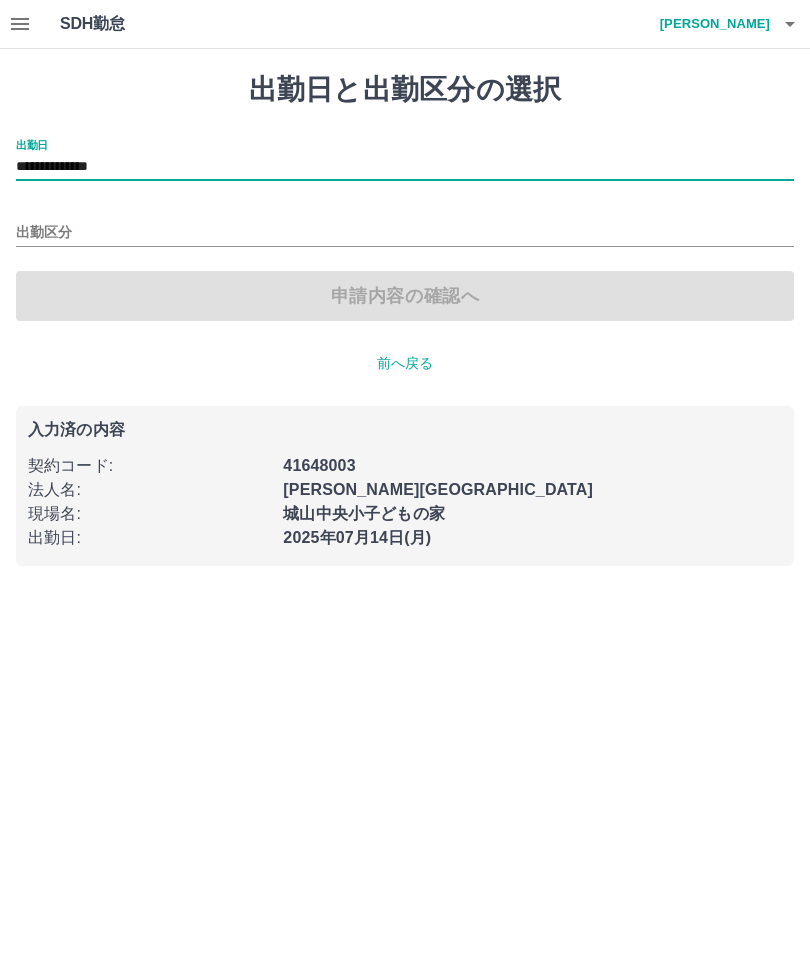 type on "**********" 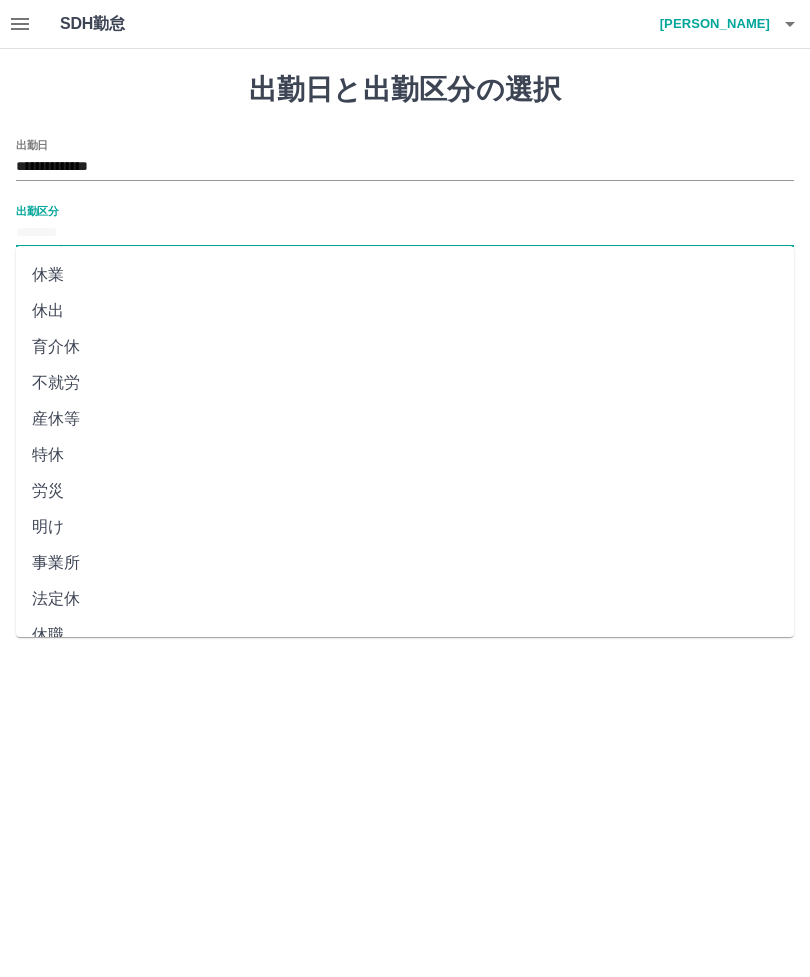 scroll, scrollTop: 248, scrollLeft: 0, axis: vertical 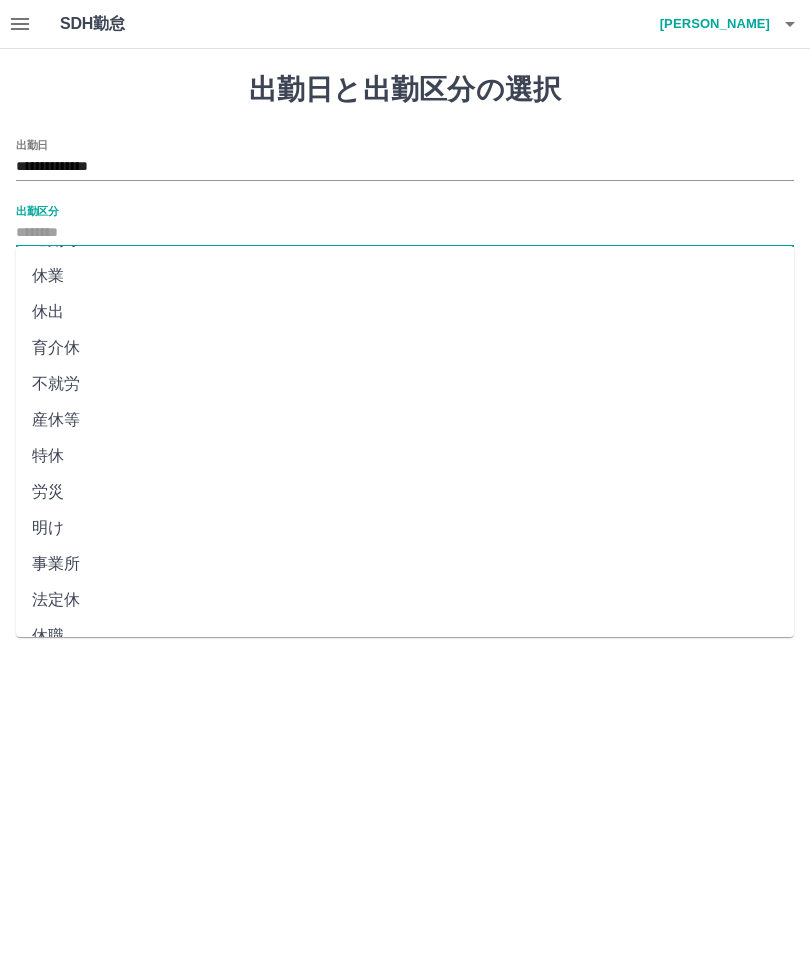 click on "法定休" at bounding box center (405, 600) 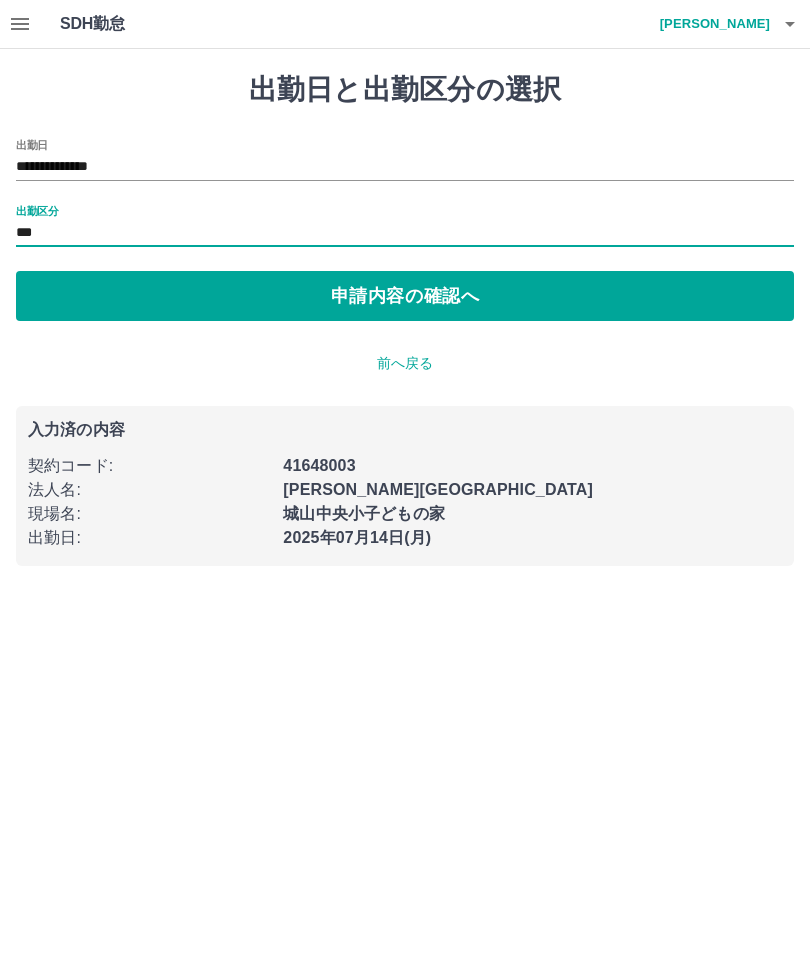 click on "申請内容の確認へ" at bounding box center [405, 296] 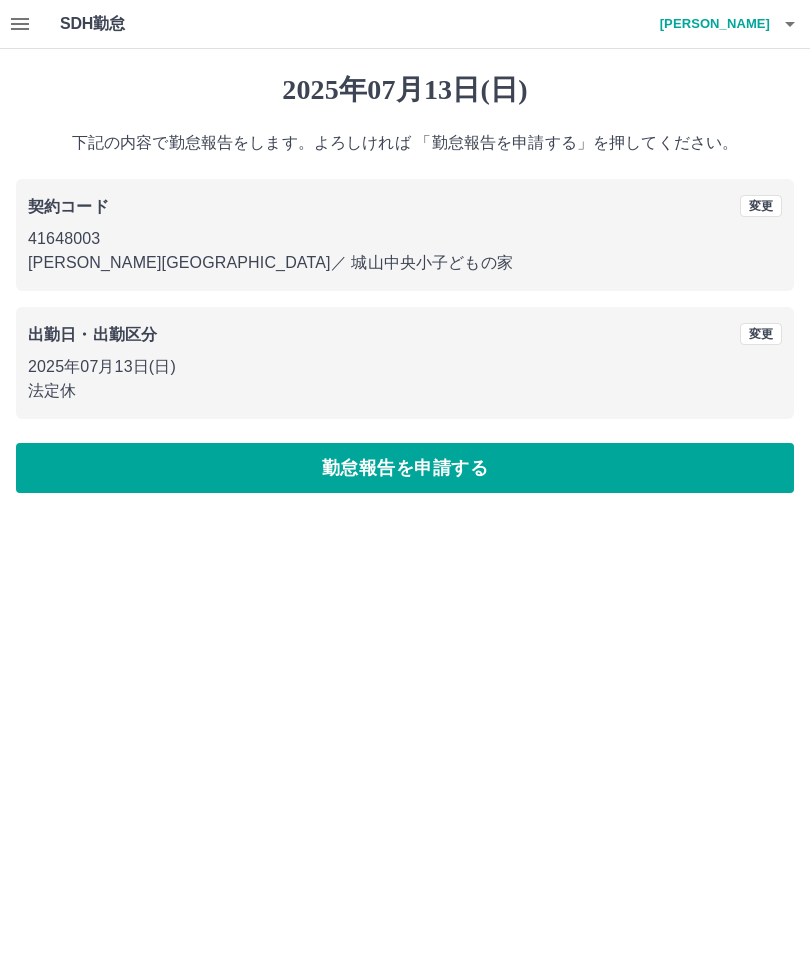 click on "勤怠報告を申請する" at bounding box center (405, 468) 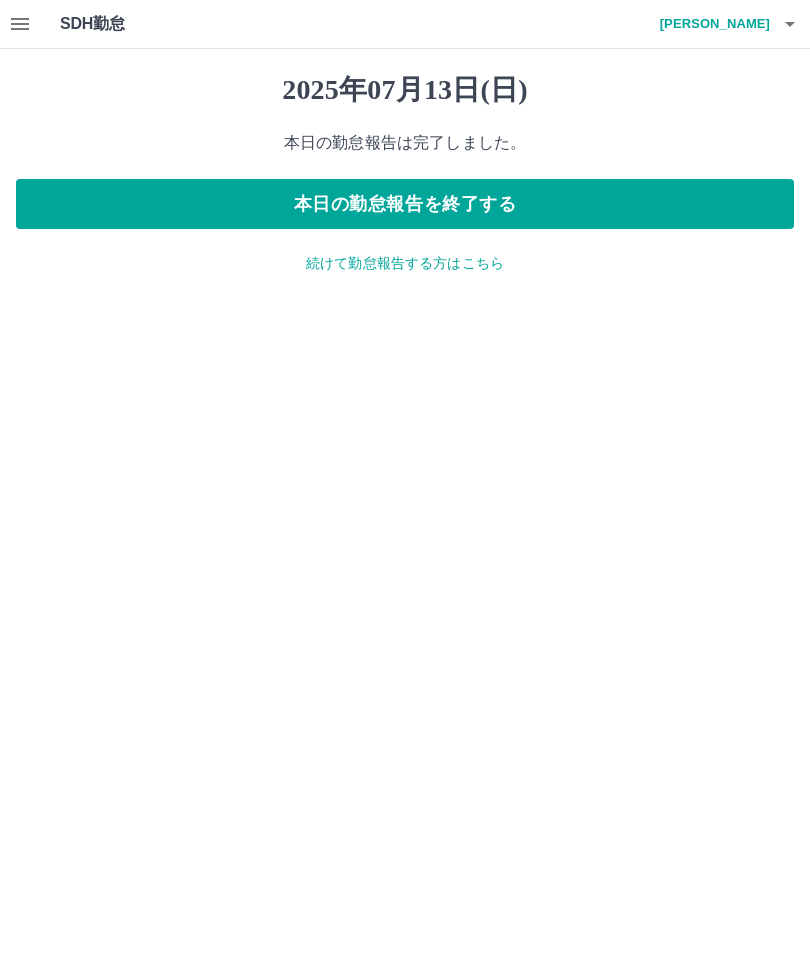 click on "本日の勤怠報告を終了する" at bounding box center [405, 204] 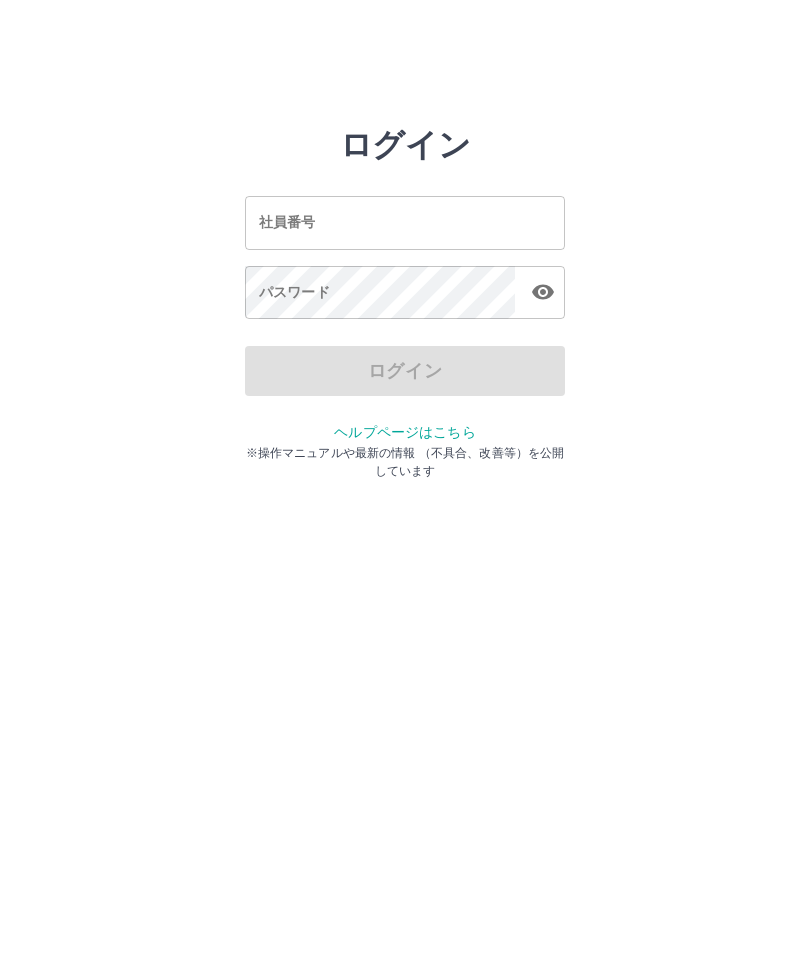 scroll, scrollTop: 0, scrollLeft: 0, axis: both 